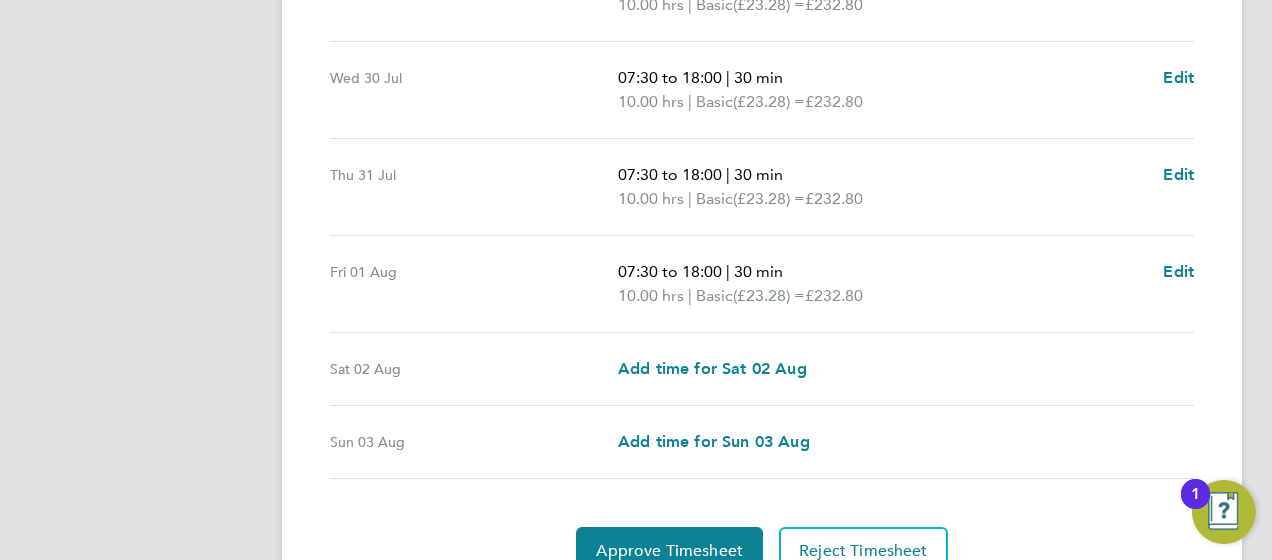 scroll, scrollTop: 881, scrollLeft: 0, axis: vertical 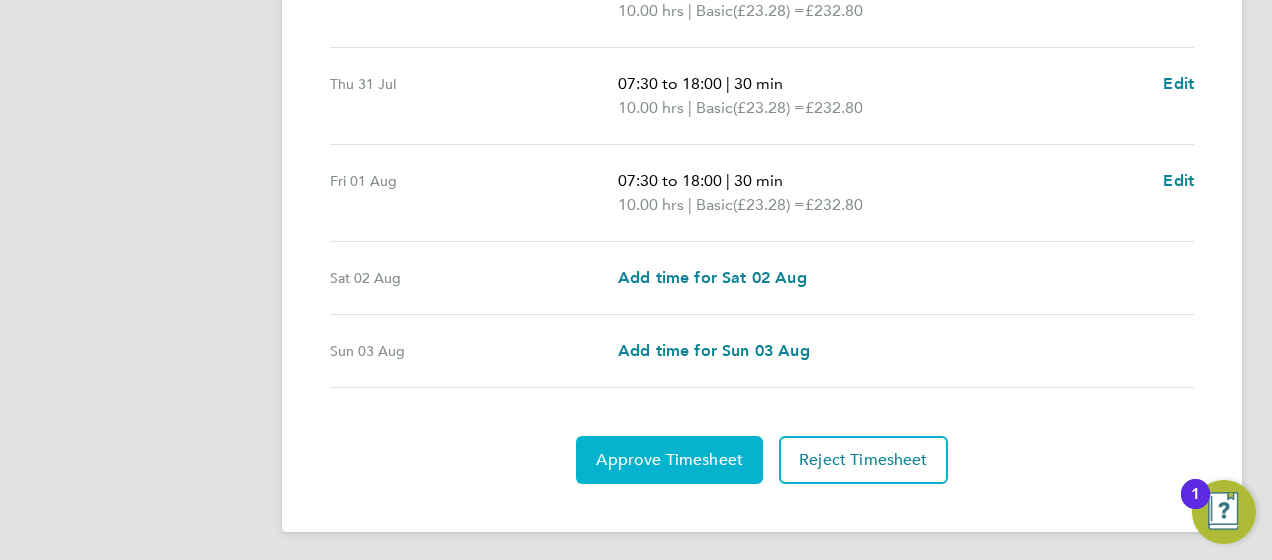 click on "Approve Timesheet" 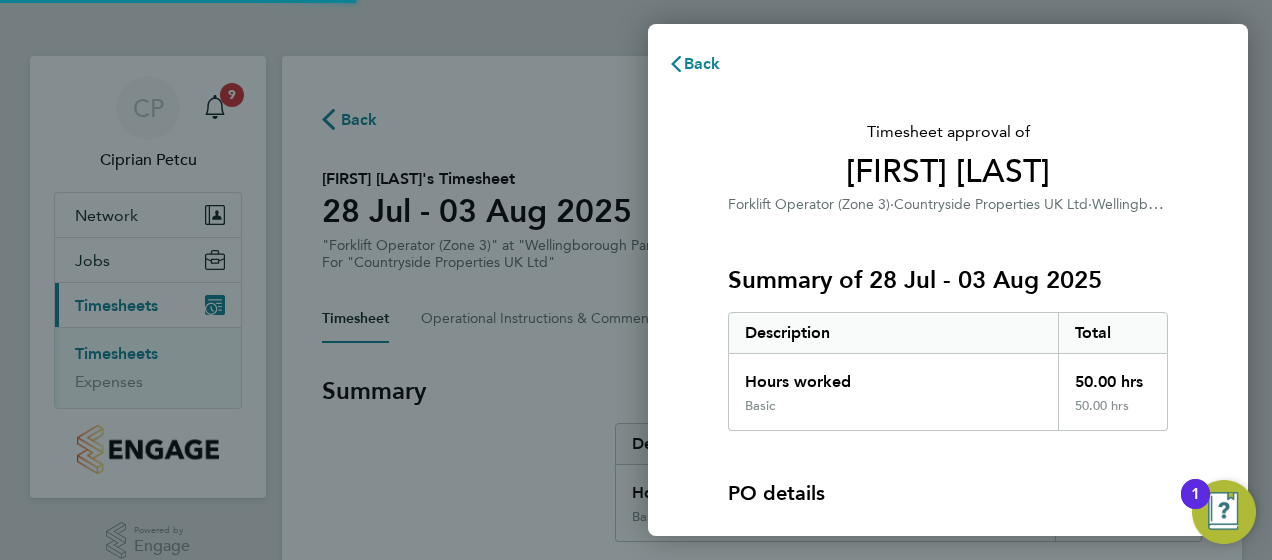 scroll, scrollTop: 0, scrollLeft: 0, axis: both 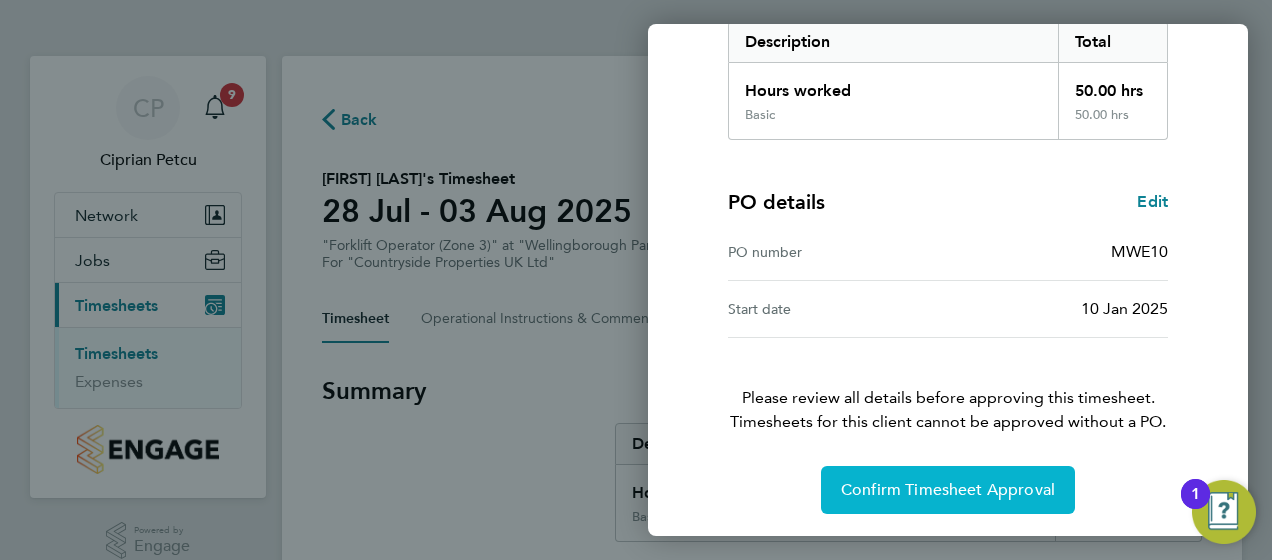 click on "Confirm Timesheet Approval" 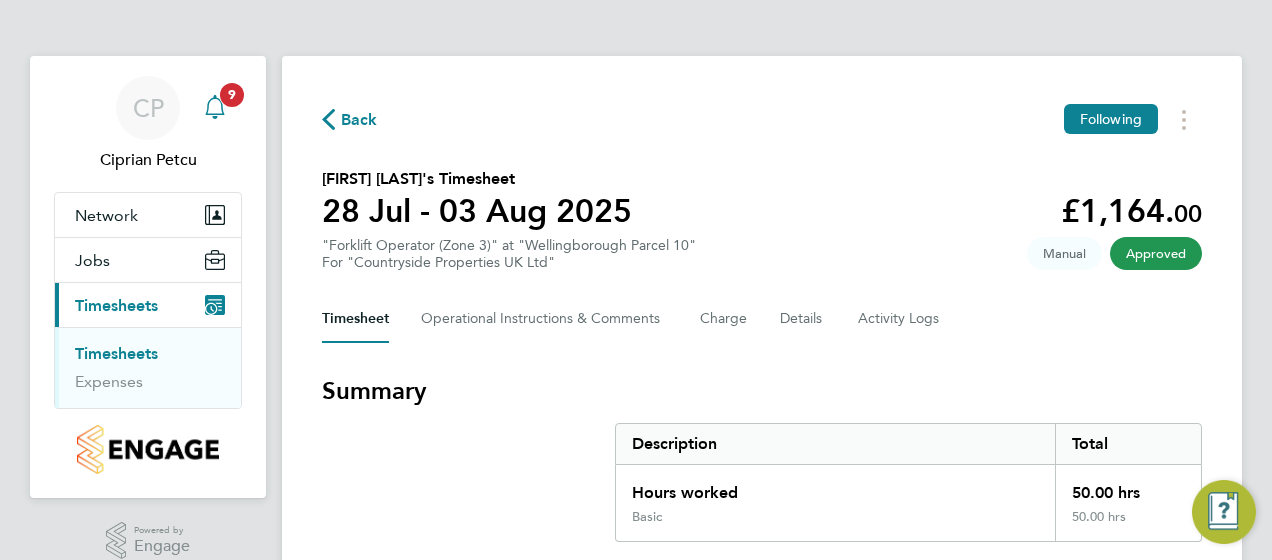 click on "9" at bounding box center [232, 93] 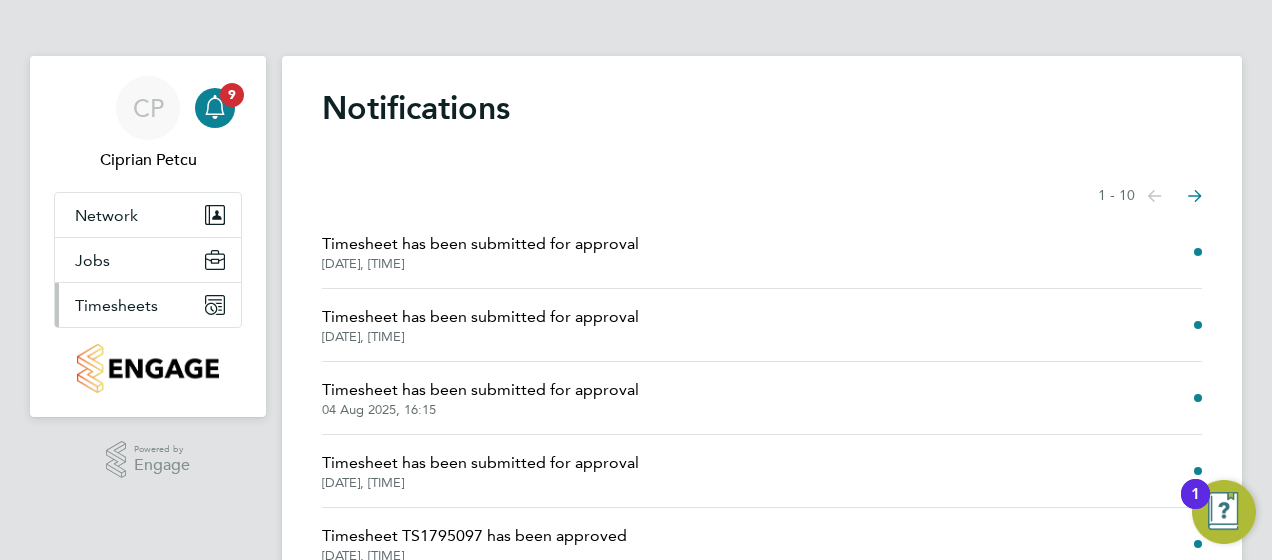 click on "Timesheets" at bounding box center (116, 305) 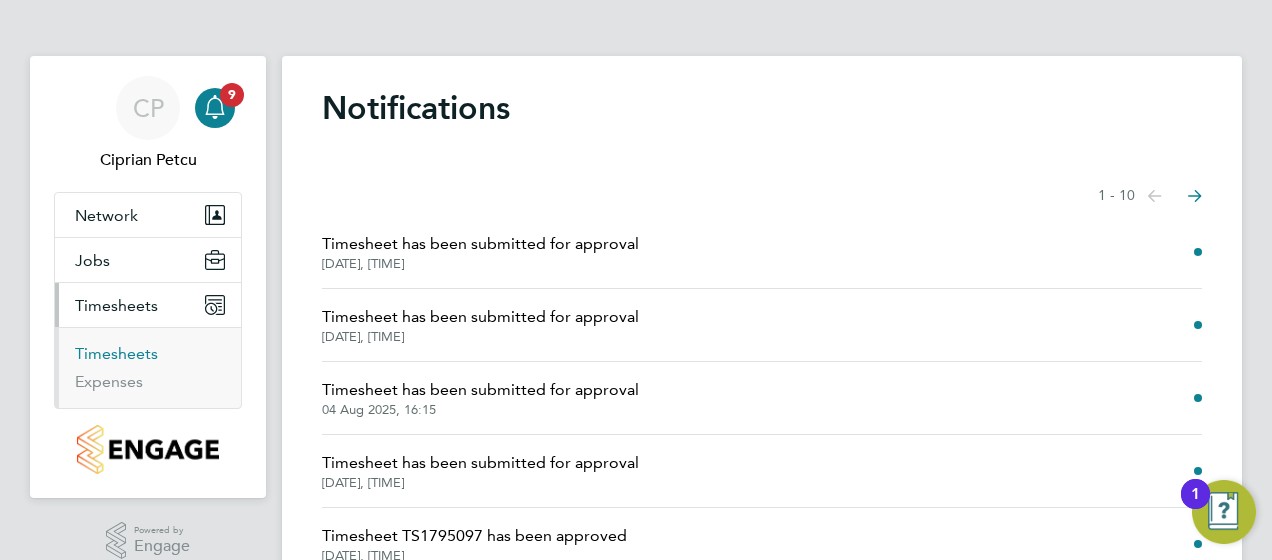 click on "Timesheets" at bounding box center [116, 353] 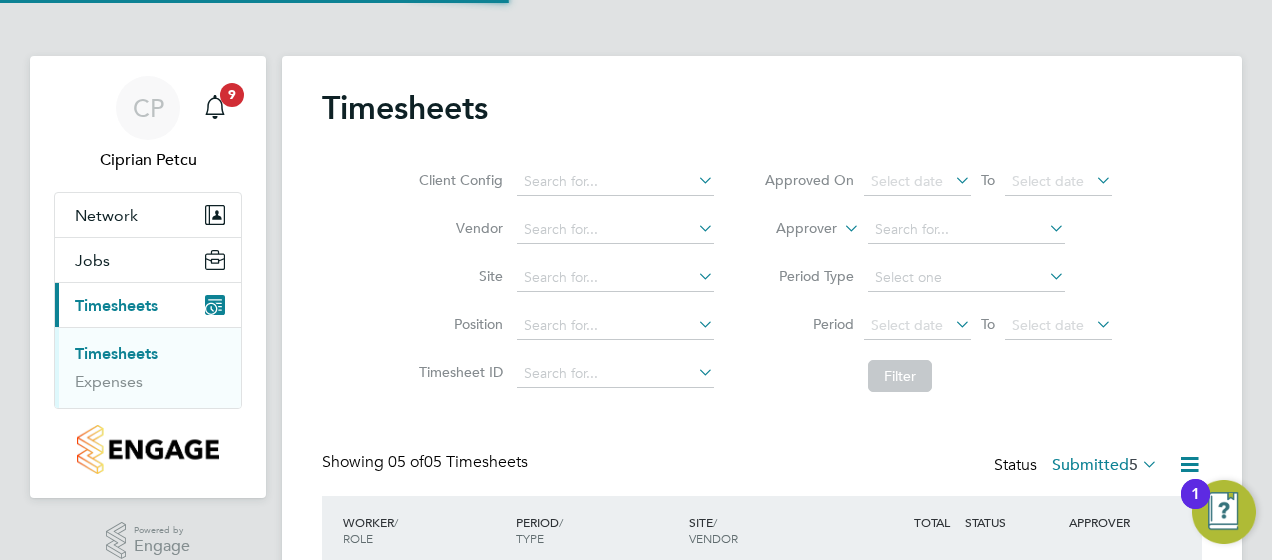 scroll, scrollTop: 10, scrollLeft: 10, axis: both 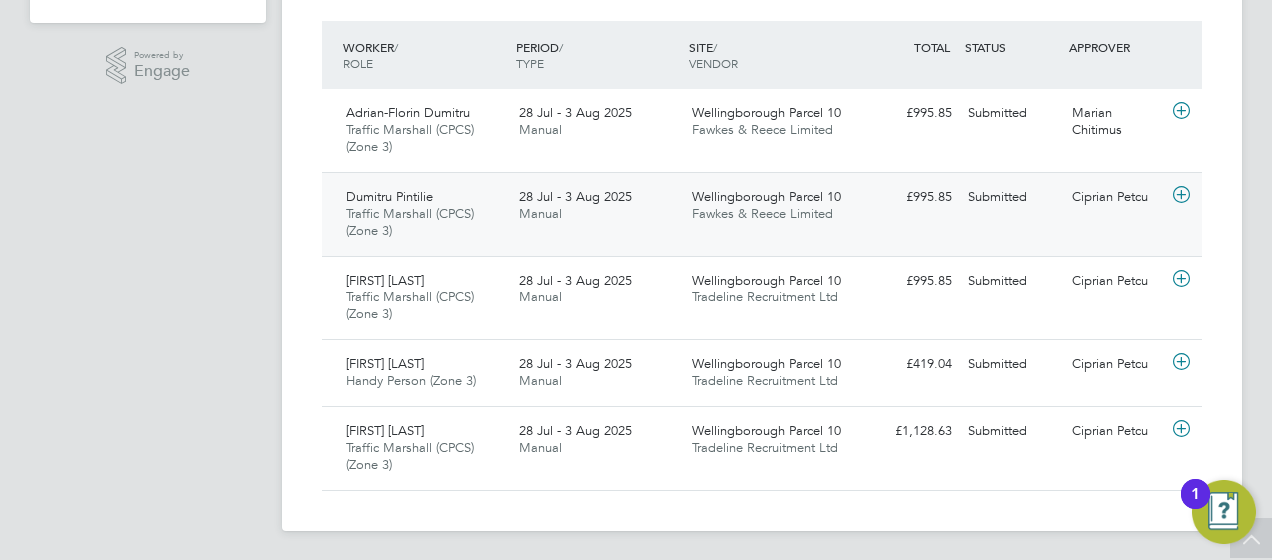 click 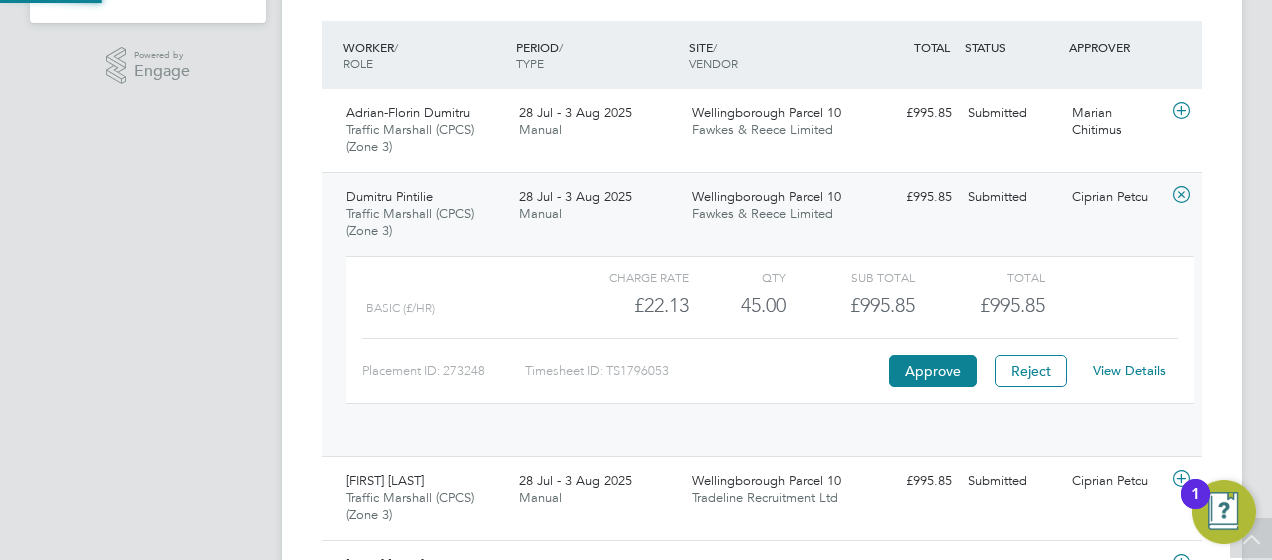 scroll, scrollTop: 10, scrollLeft: 10, axis: both 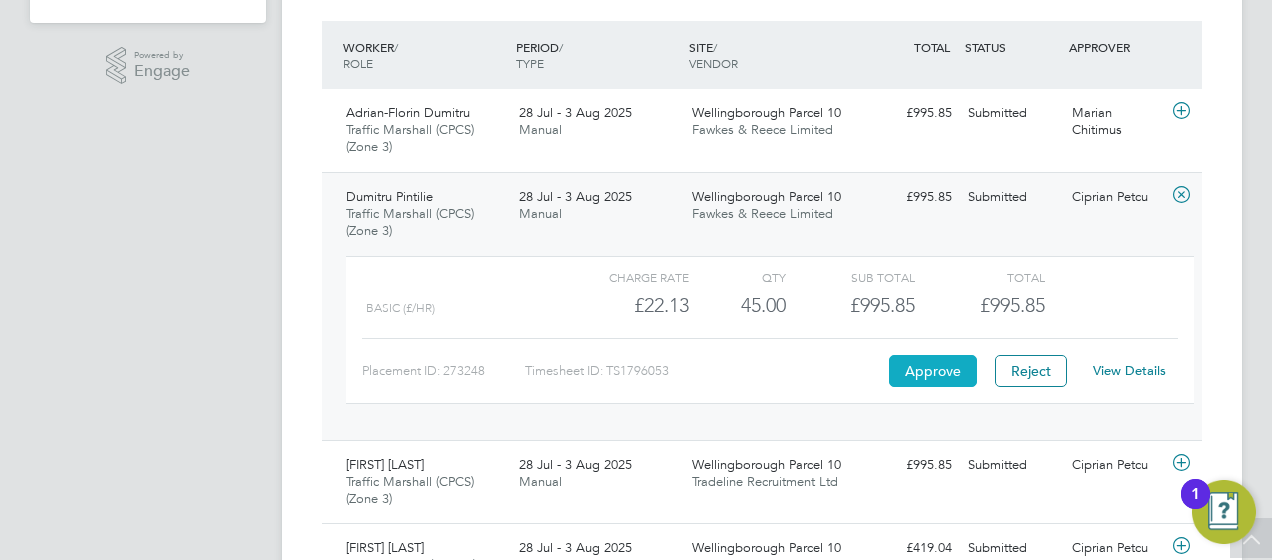 click on "Approve" 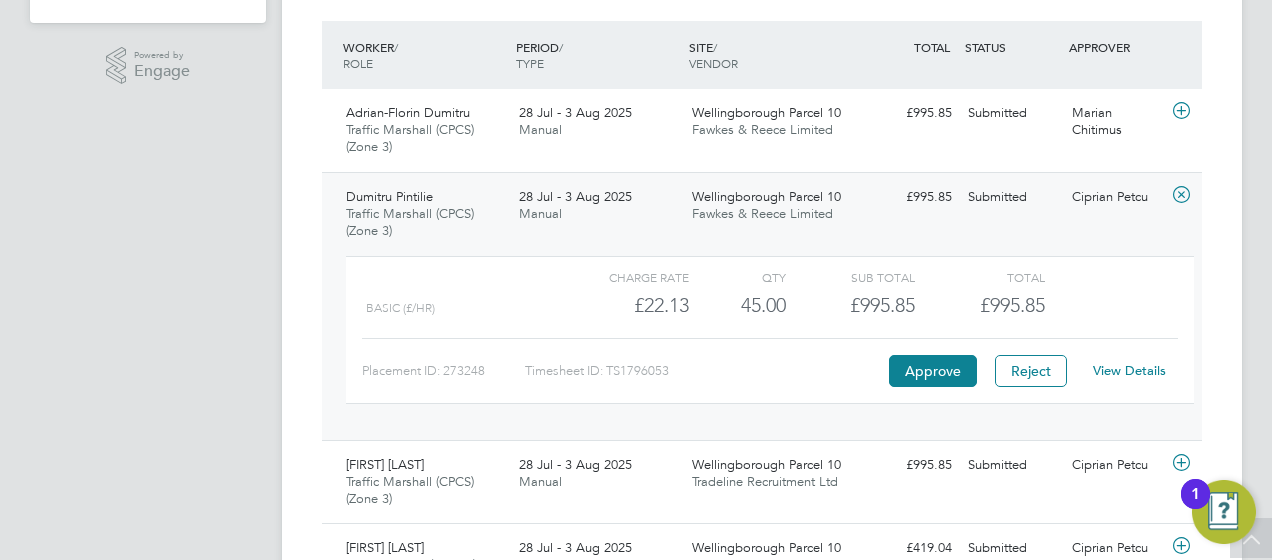 click 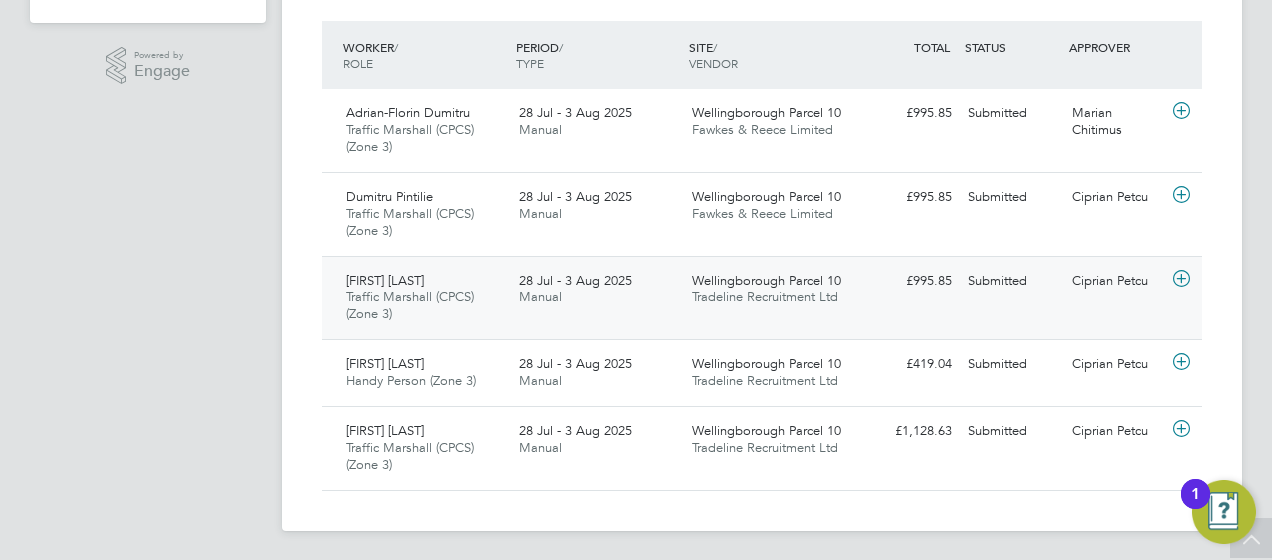 click 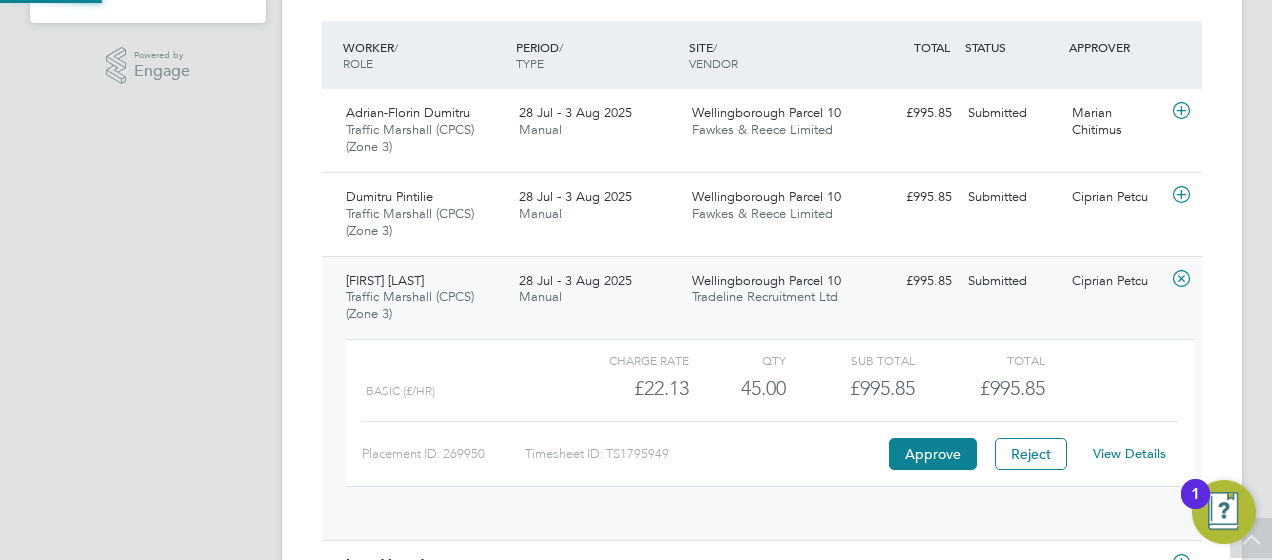 scroll, scrollTop: 10, scrollLeft: 10, axis: both 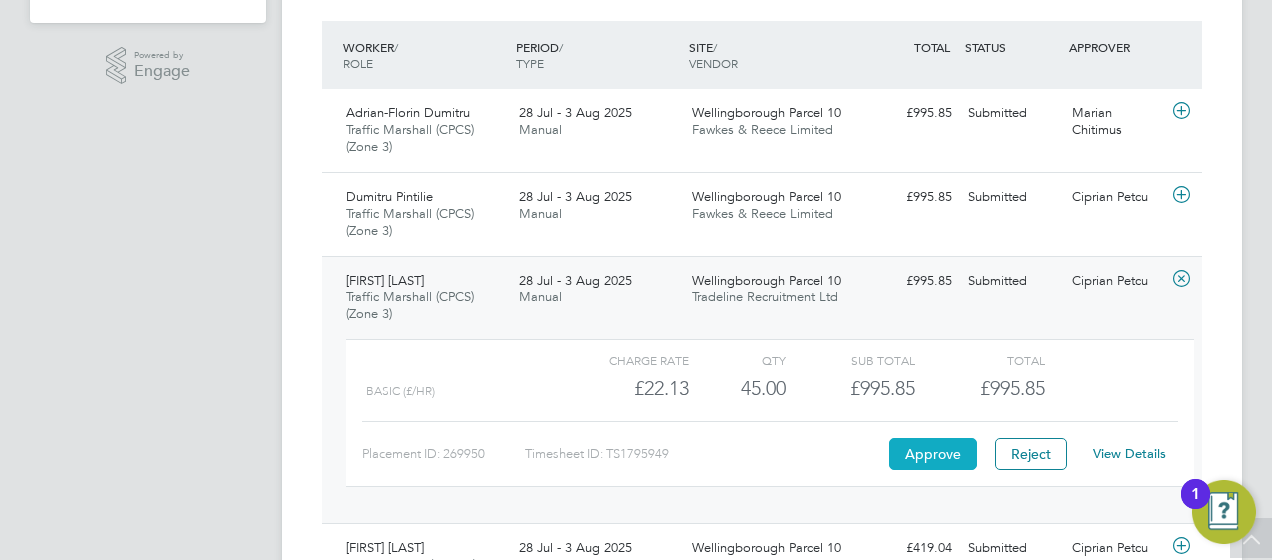 click on "Approve" 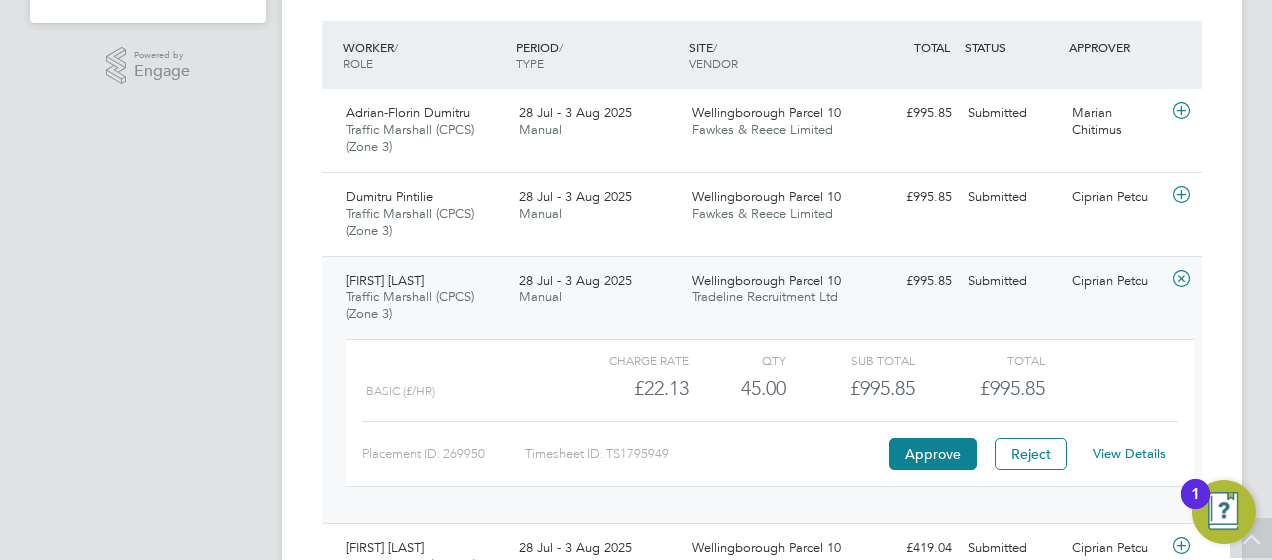 click 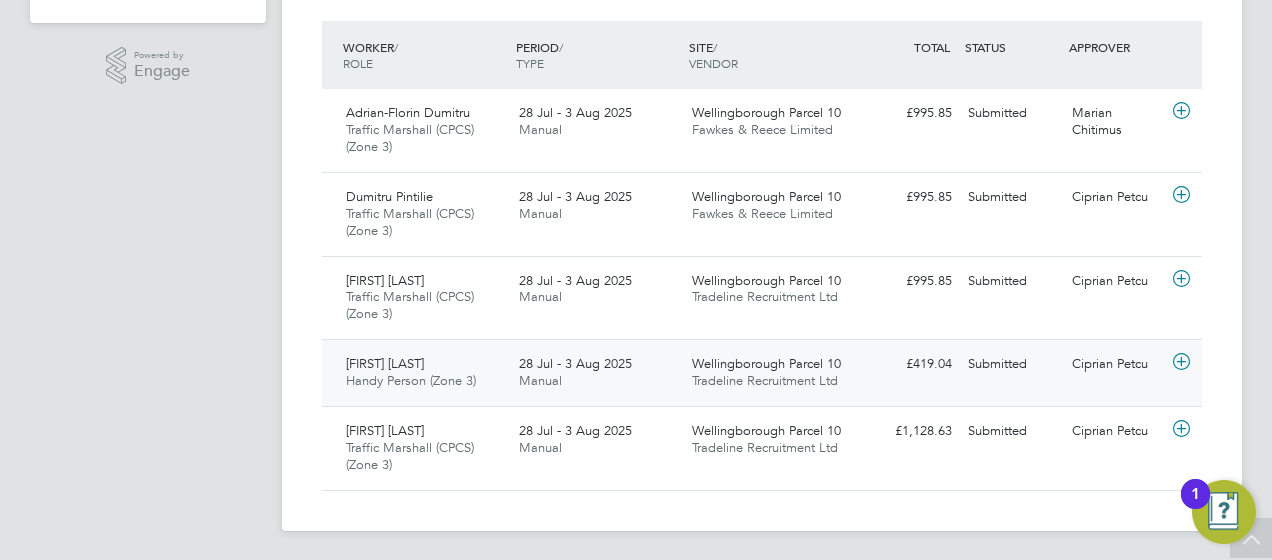 click 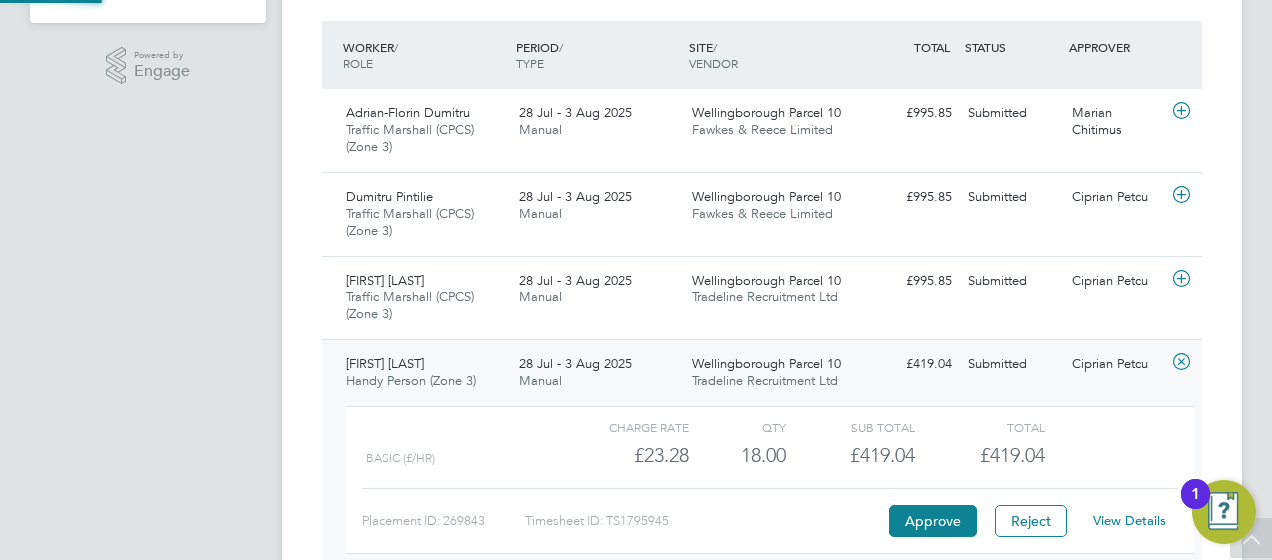 scroll, scrollTop: 10, scrollLeft: 10, axis: both 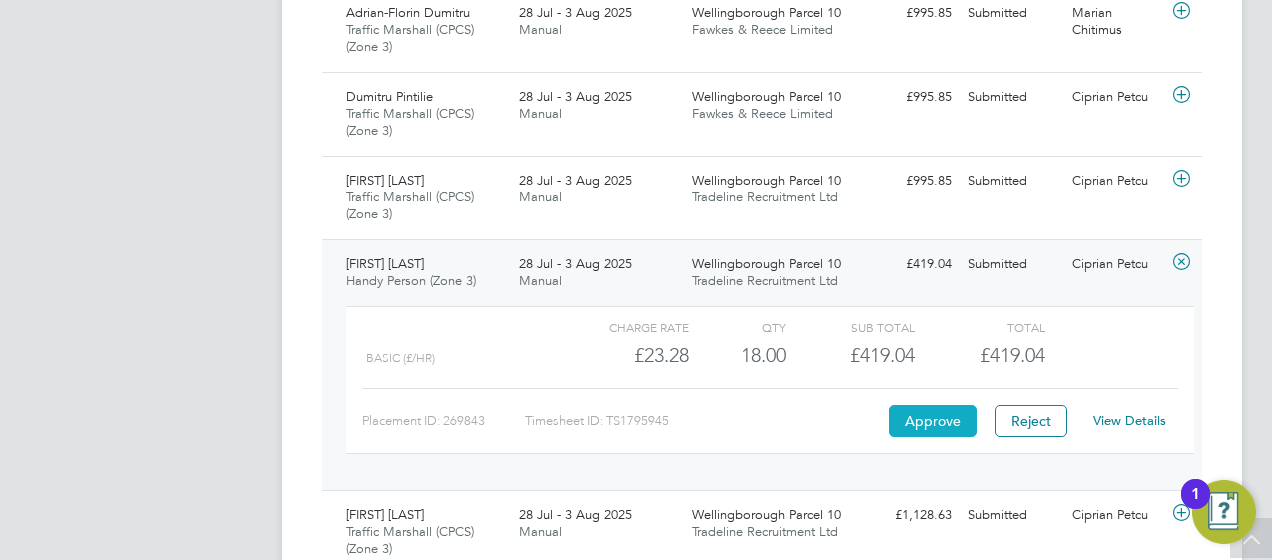 click on "Approve" 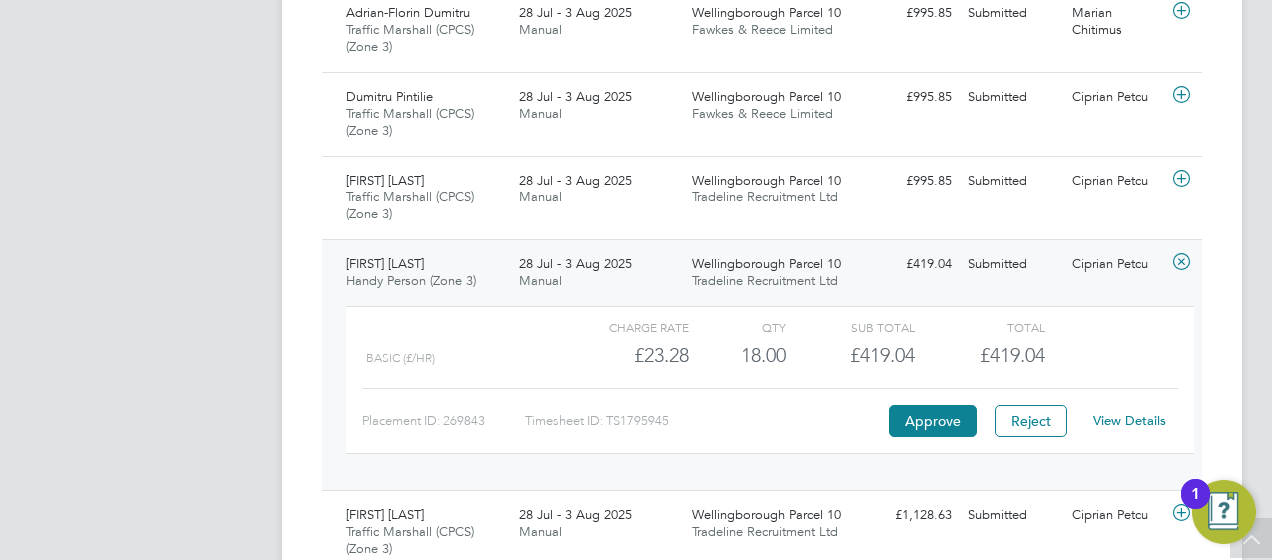 click 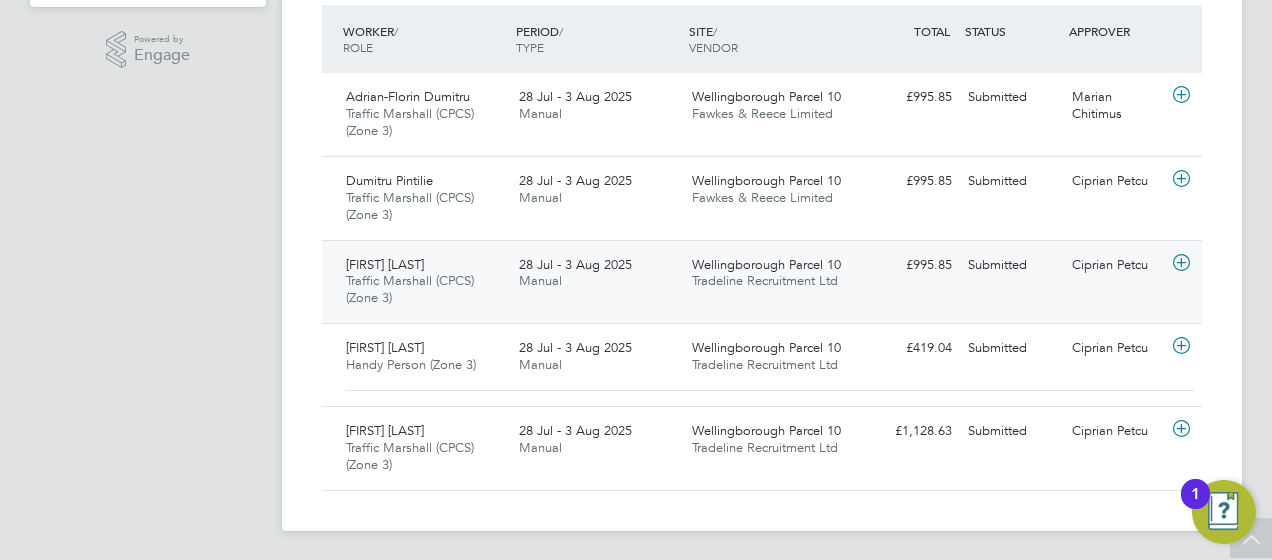 scroll, scrollTop: 475, scrollLeft: 0, axis: vertical 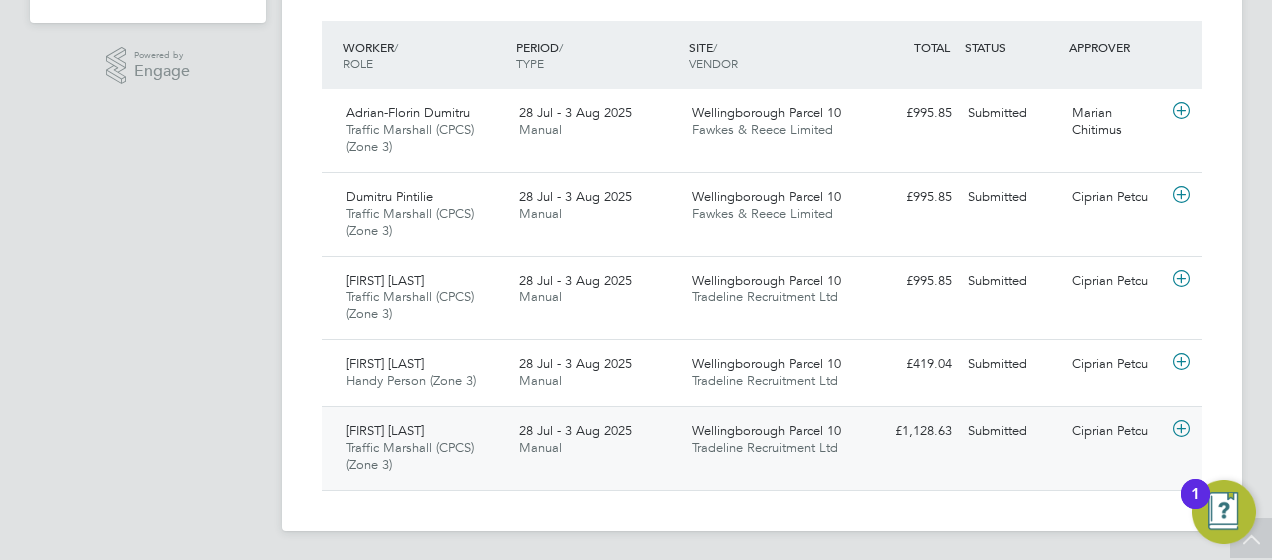 click 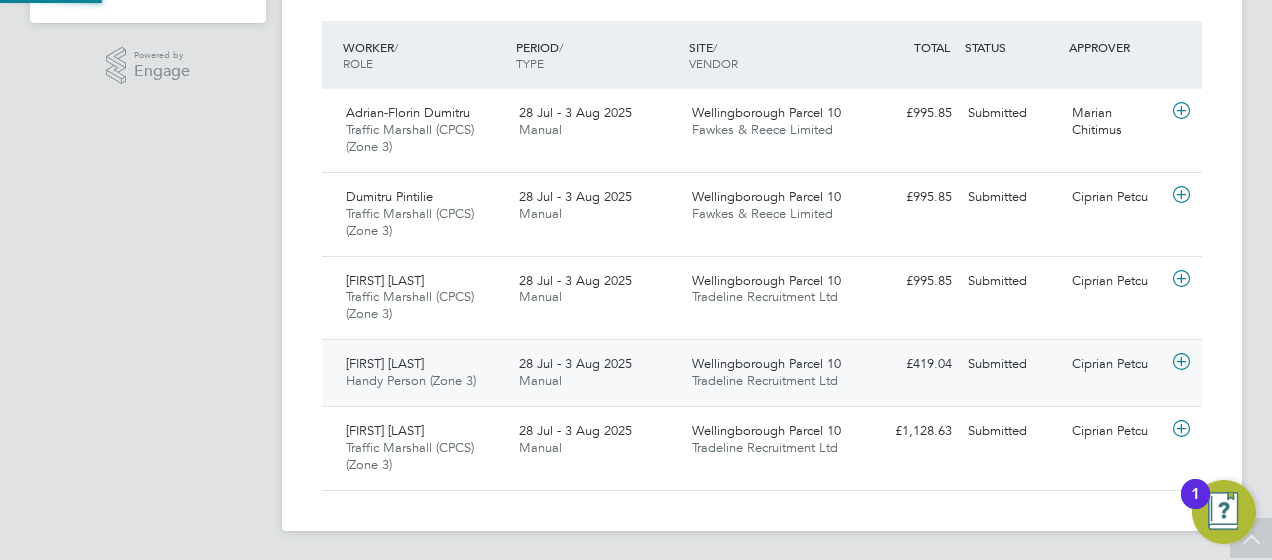 scroll, scrollTop: 491, scrollLeft: 0, axis: vertical 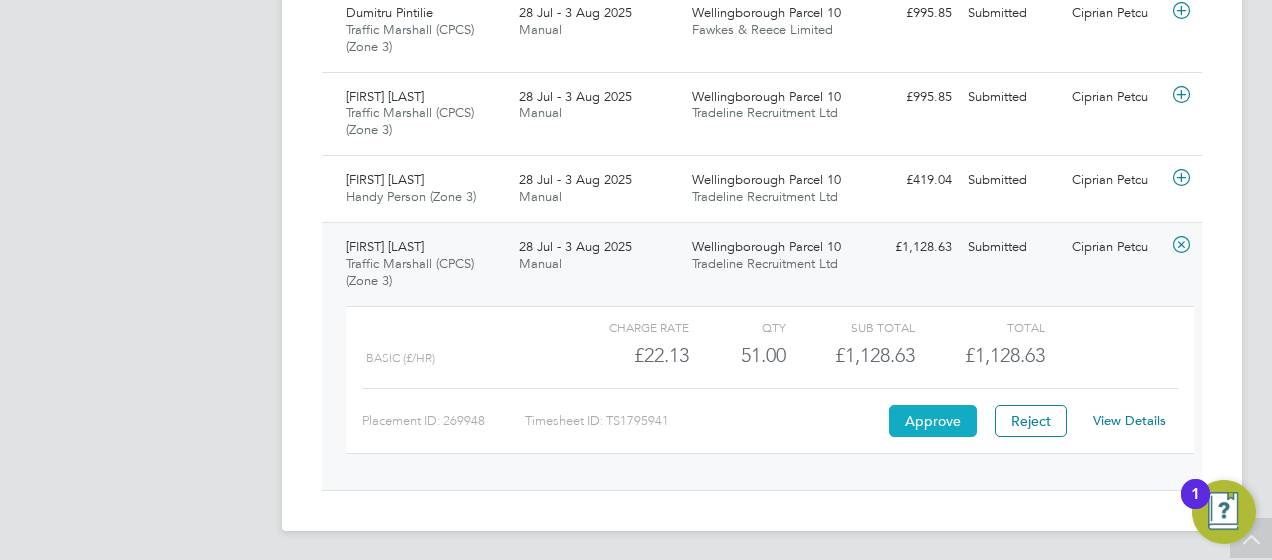click on "Approve" 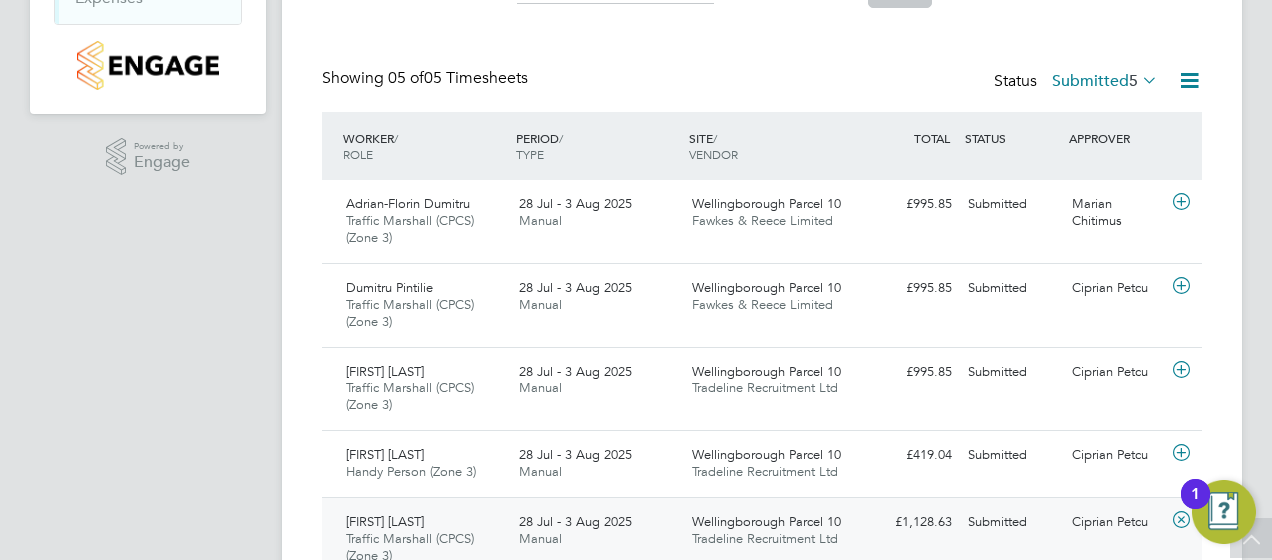 scroll, scrollTop: 59, scrollLeft: 0, axis: vertical 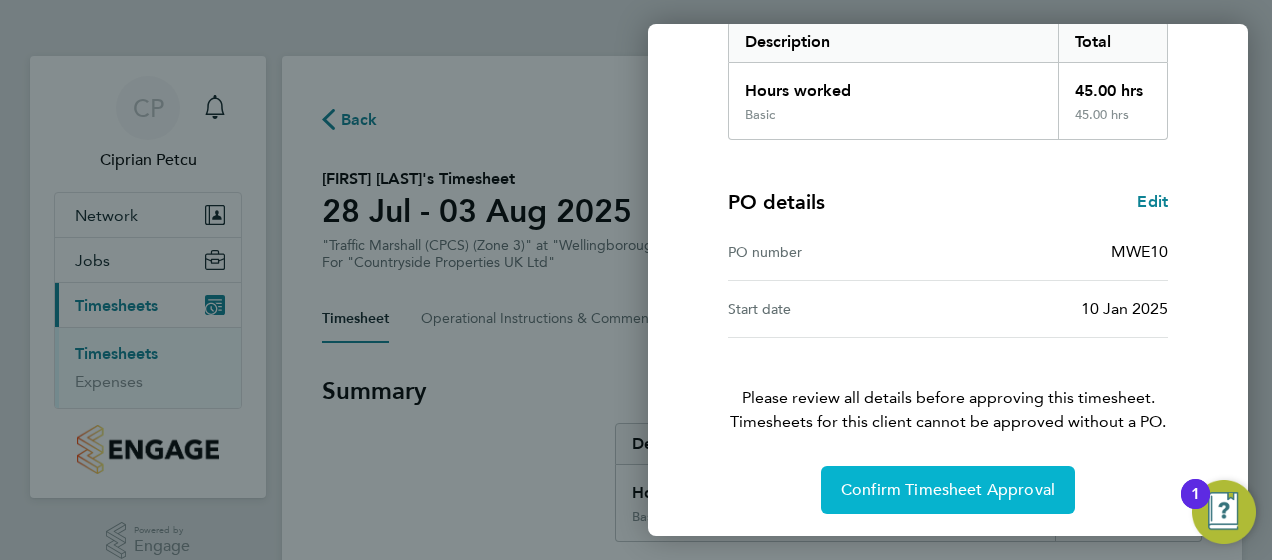 click on "Confirm Timesheet Approval" 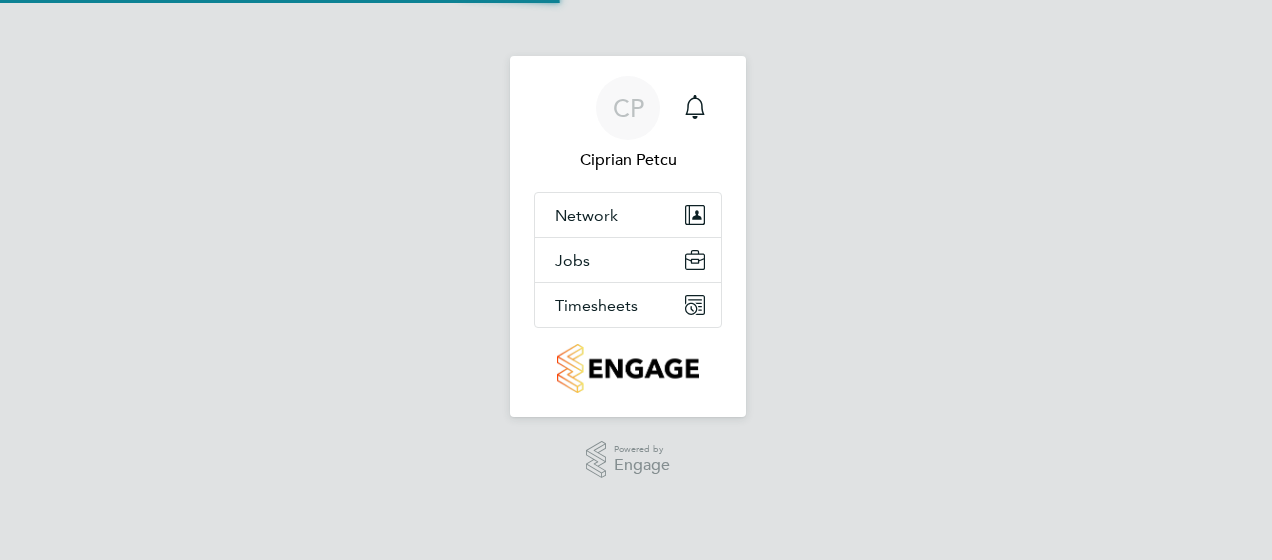 scroll, scrollTop: 0, scrollLeft: 0, axis: both 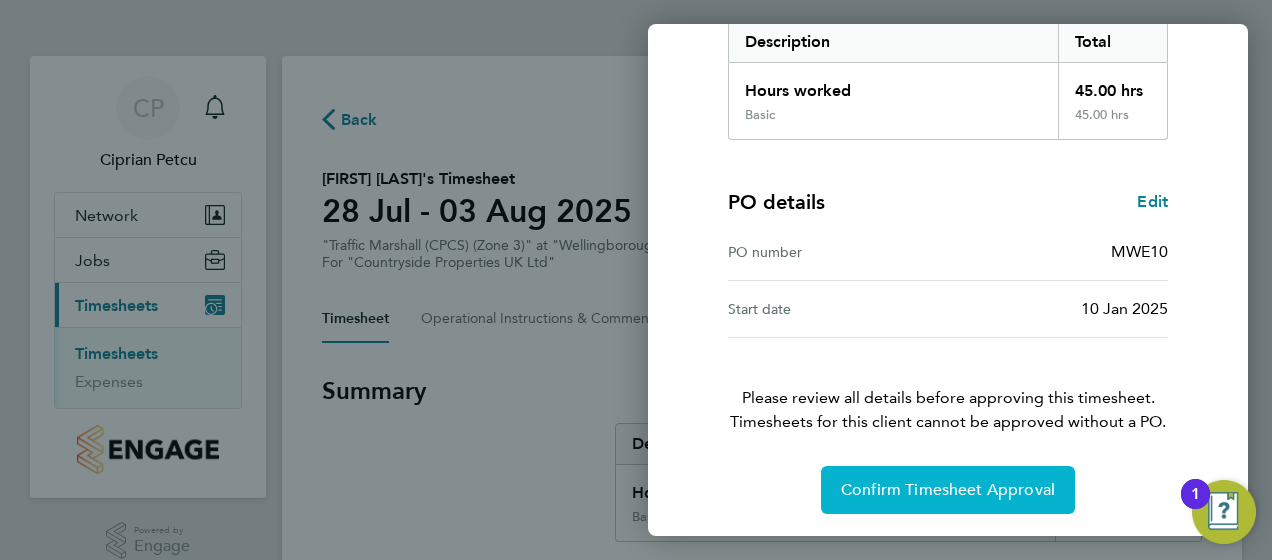 click on "Confirm Timesheet Approval" 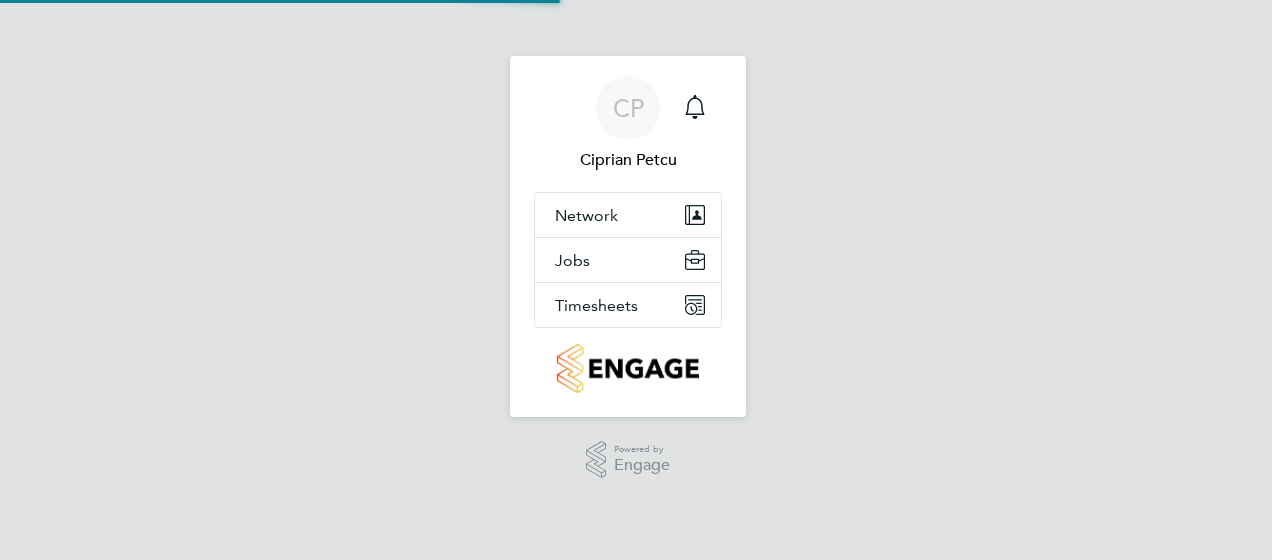 scroll, scrollTop: 0, scrollLeft: 0, axis: both 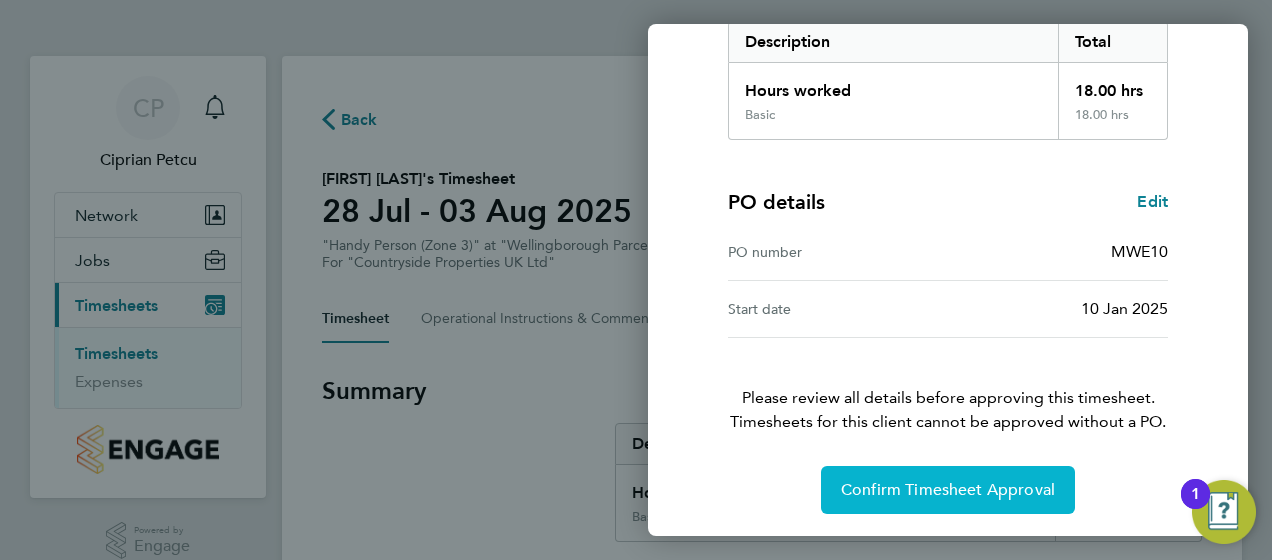 click on "Confirm Timesheet Approval" 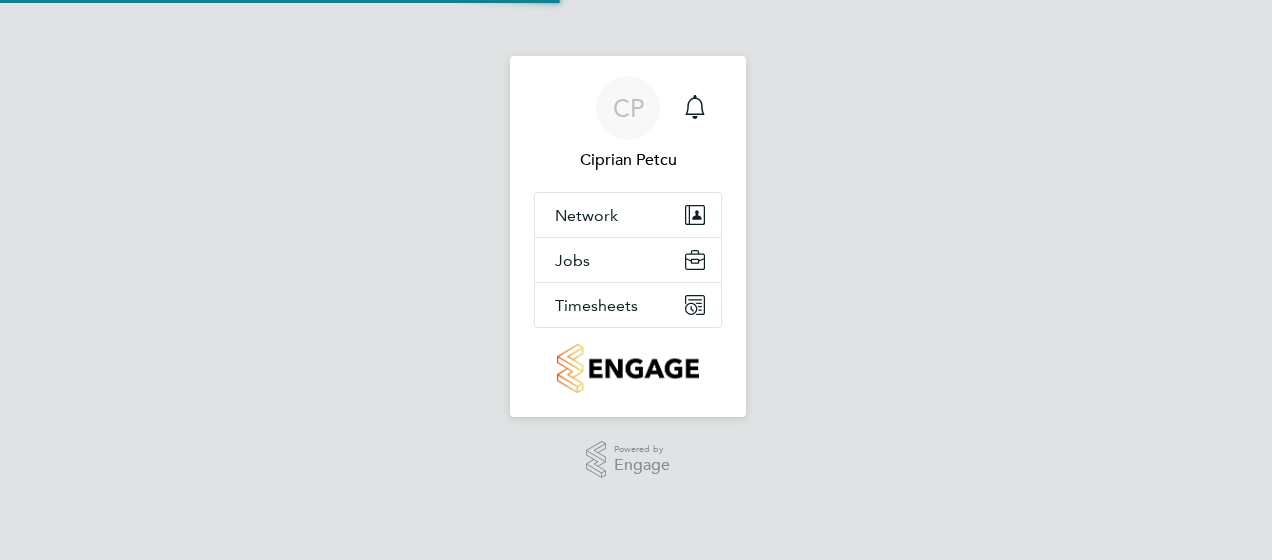 scroll, scrollTop: 0, scrollLeft: 0, axis: both 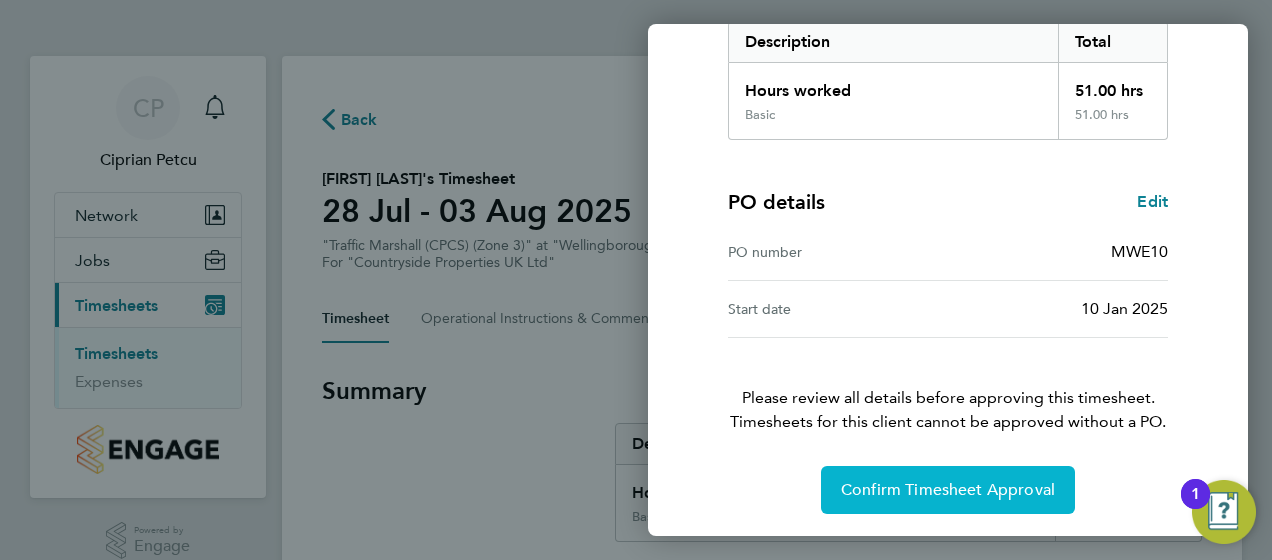 click on "Confirm Timesheet Approval" 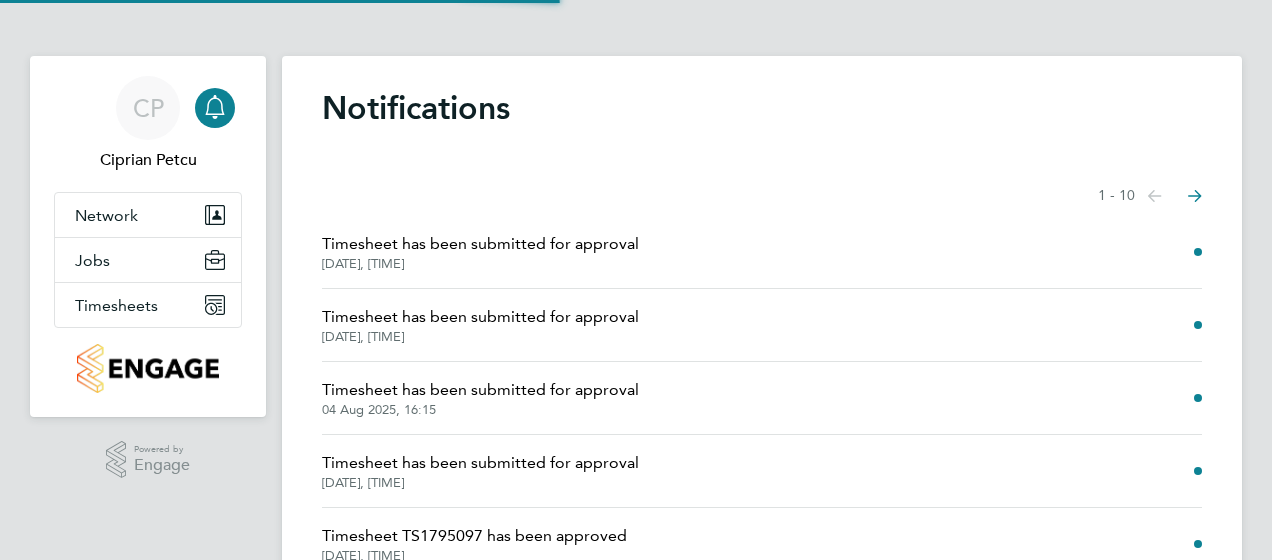 scroll, scrollTop: 0, scrollLeft: 0, axis: both 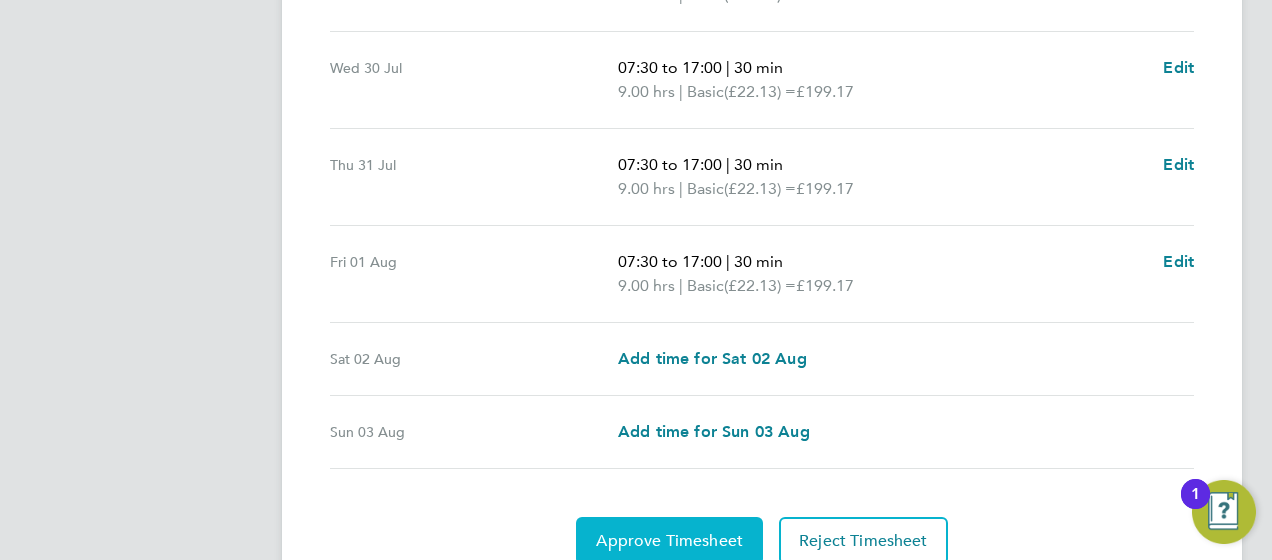 click on "Approve Timesheet" 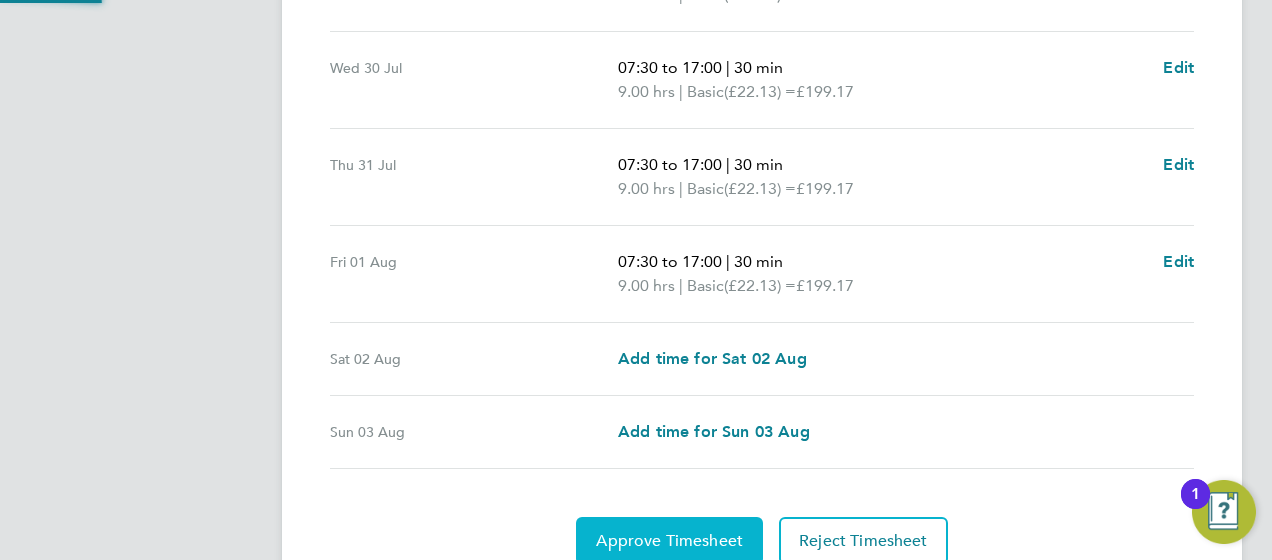 scroll, scrollTop: 0, scrollLeft: 0, axis: both 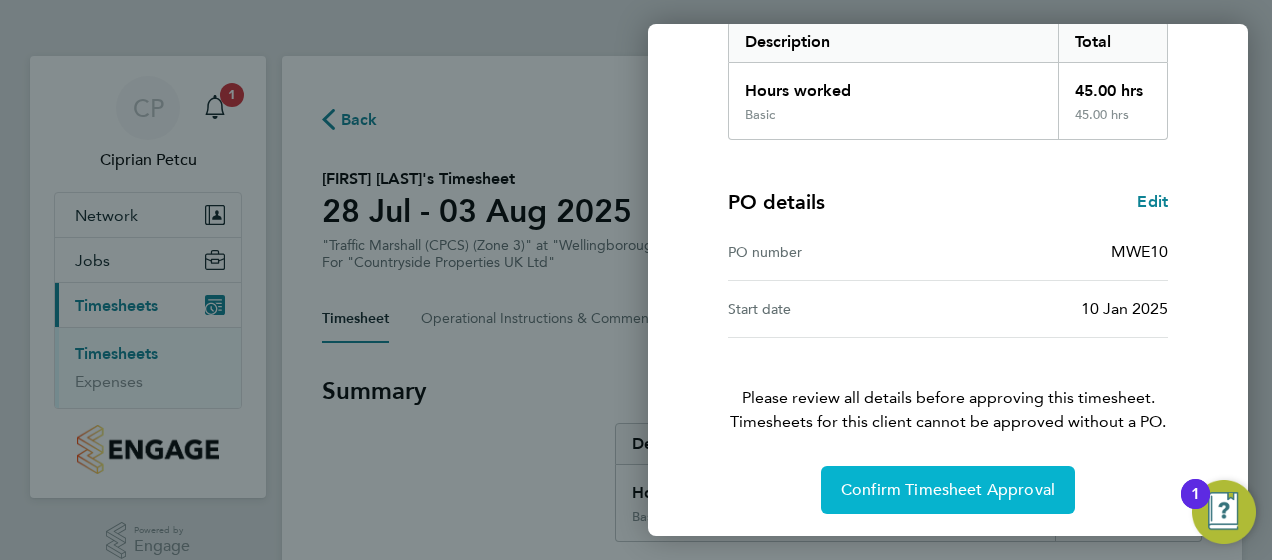 click on "Confirm Timesheet Approval" 